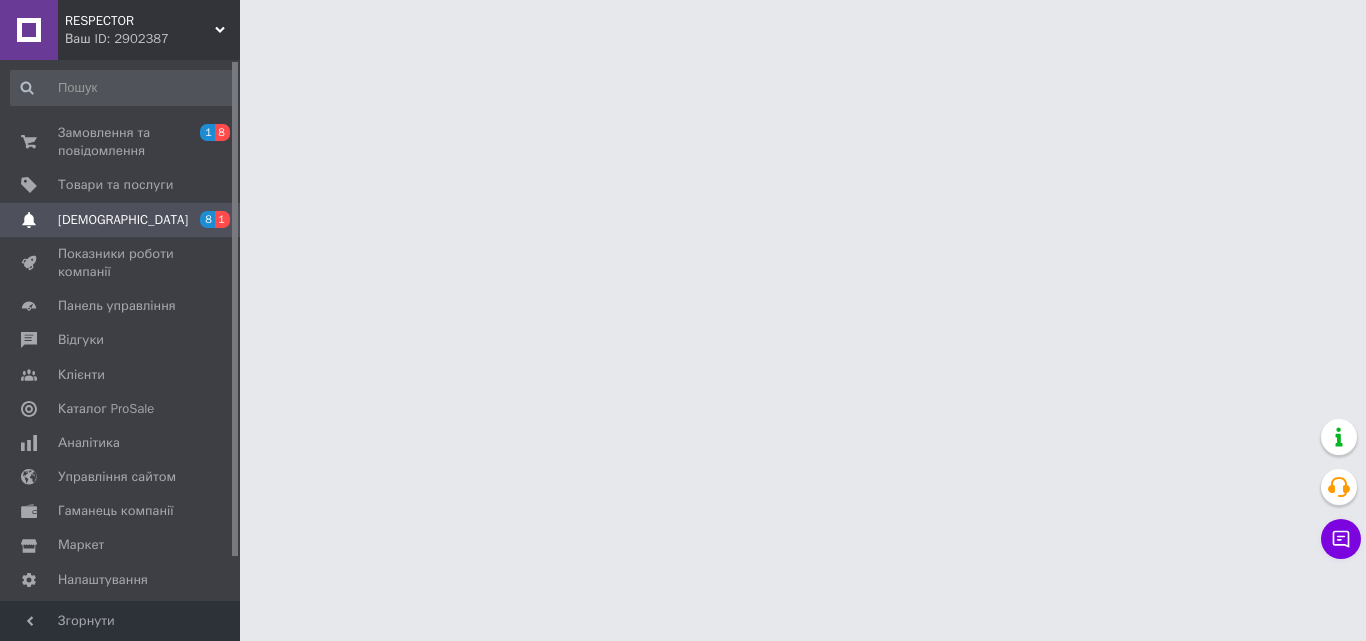 scroll, scrollTop: 0, scrollLeft: 0, axis: both 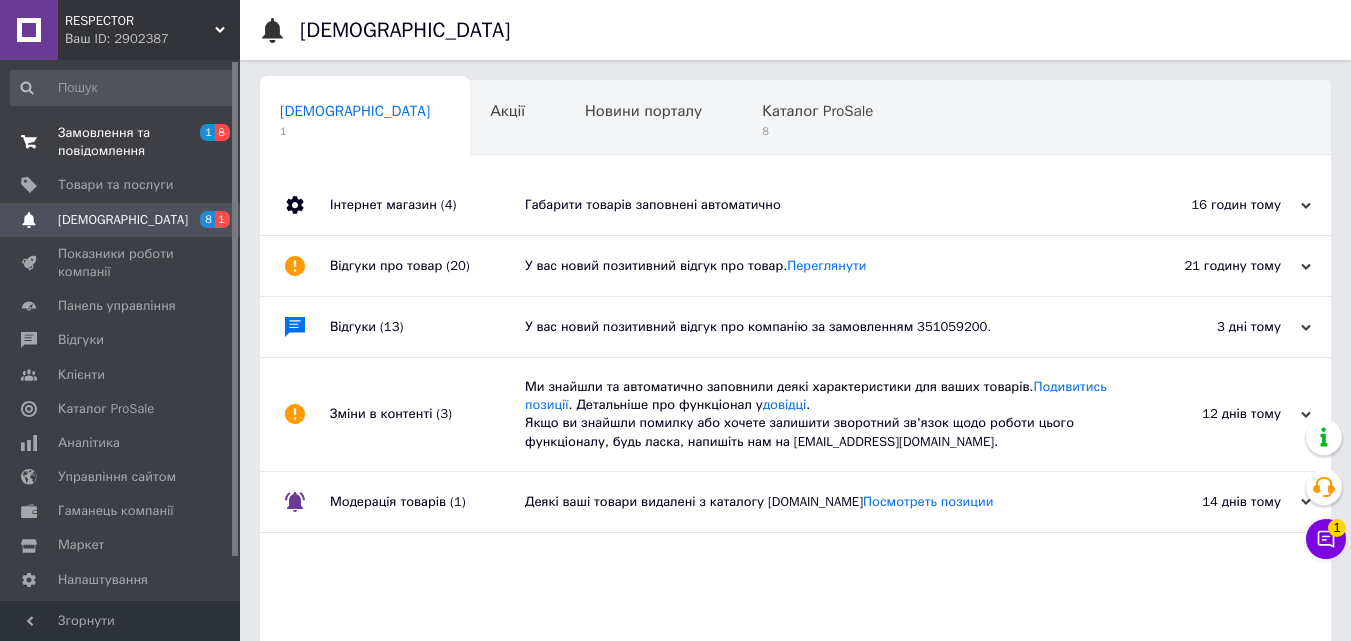click on "Замовлення та повідомлення" at bounding box center [121, 142] 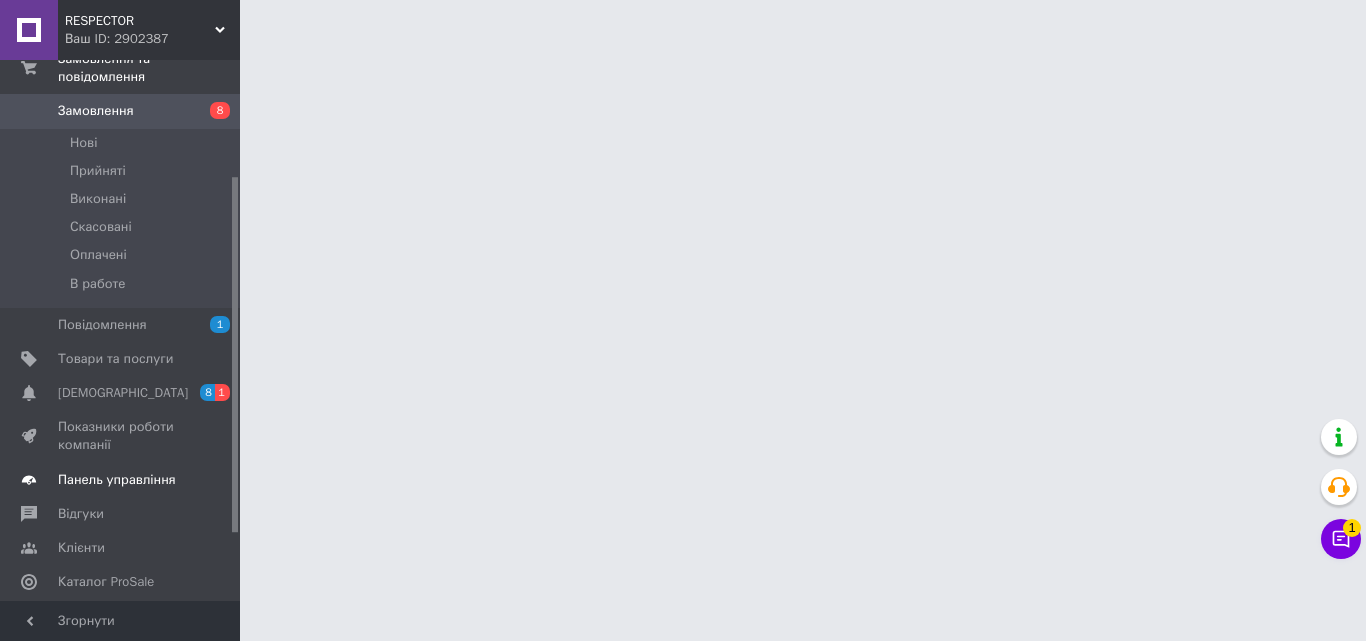 scroll, scrollTop: 200, scrollLeft: 0, axis: vertical 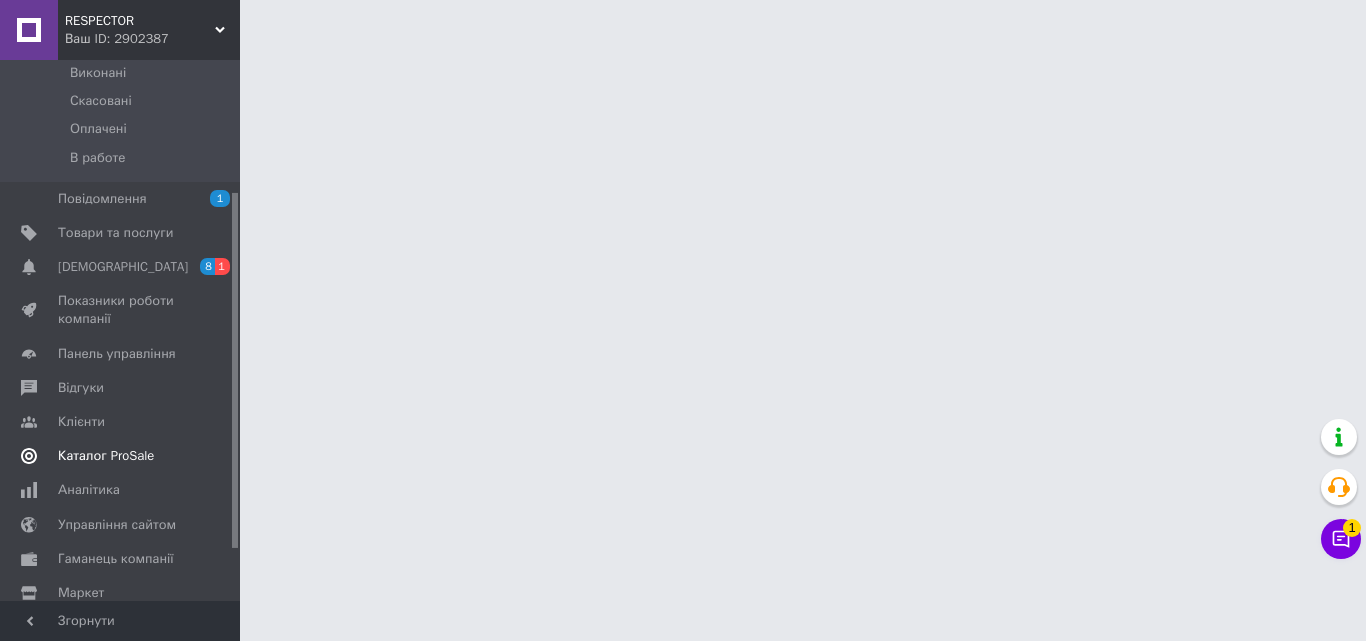 click on "Каталог ProSale" at bounding box center (106, 456) 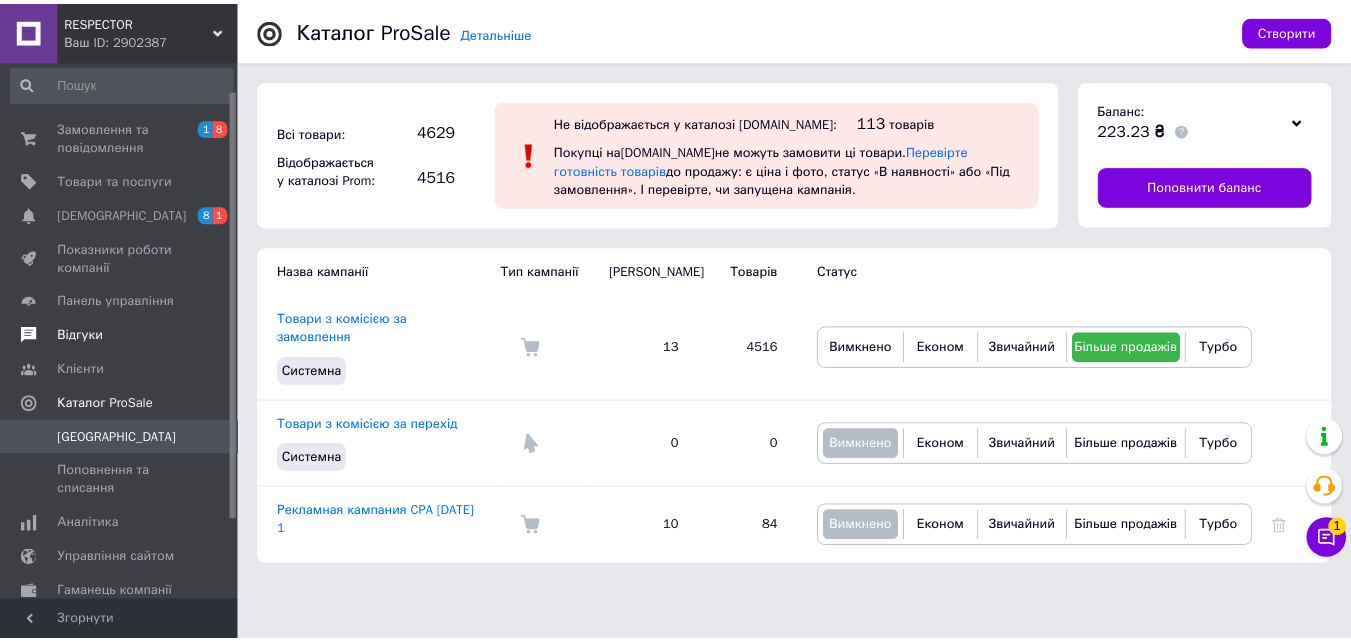 scroll, scrollTop: 0, scrollLeft: 0, axis: both 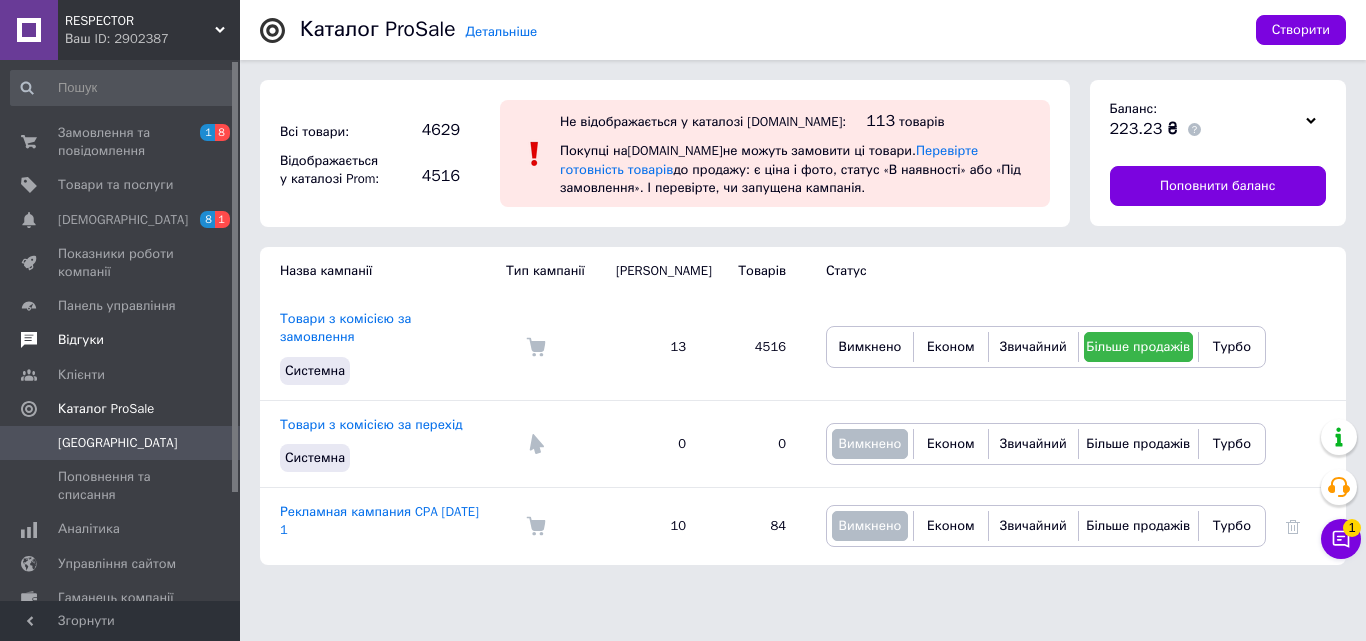 click on "Відгуки" at bounding box center [121, 340] 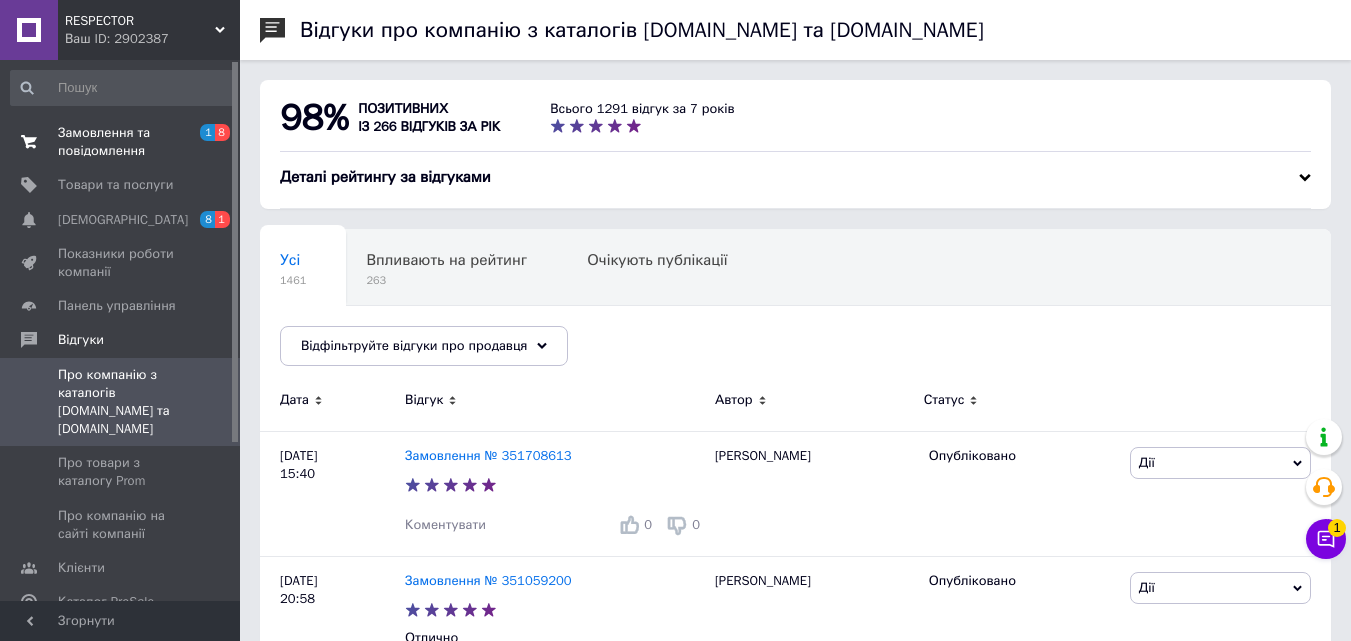 click on "Замовлення та повідомлення" at bounding box center [121, 142] 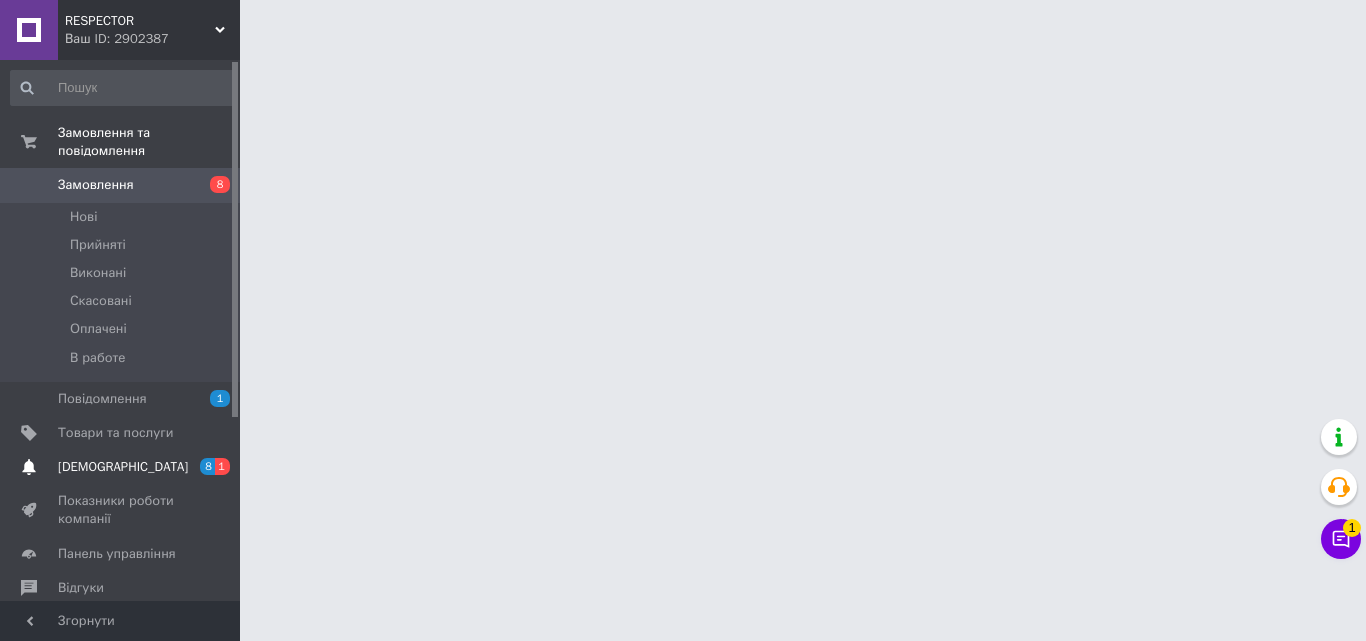click on "[DEMOGRAPHIC_DATA]" at bounding box center (123, 467) 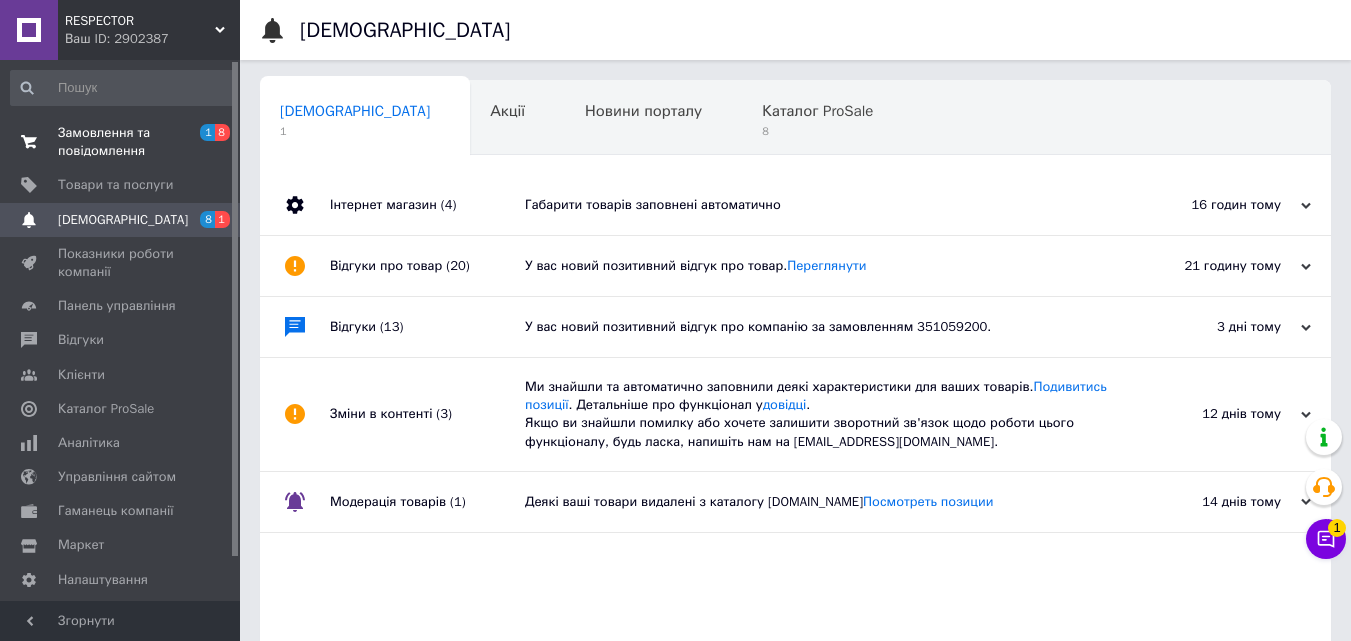 click on "Замовлення та повідомлення" at bounding box center [121, 142] 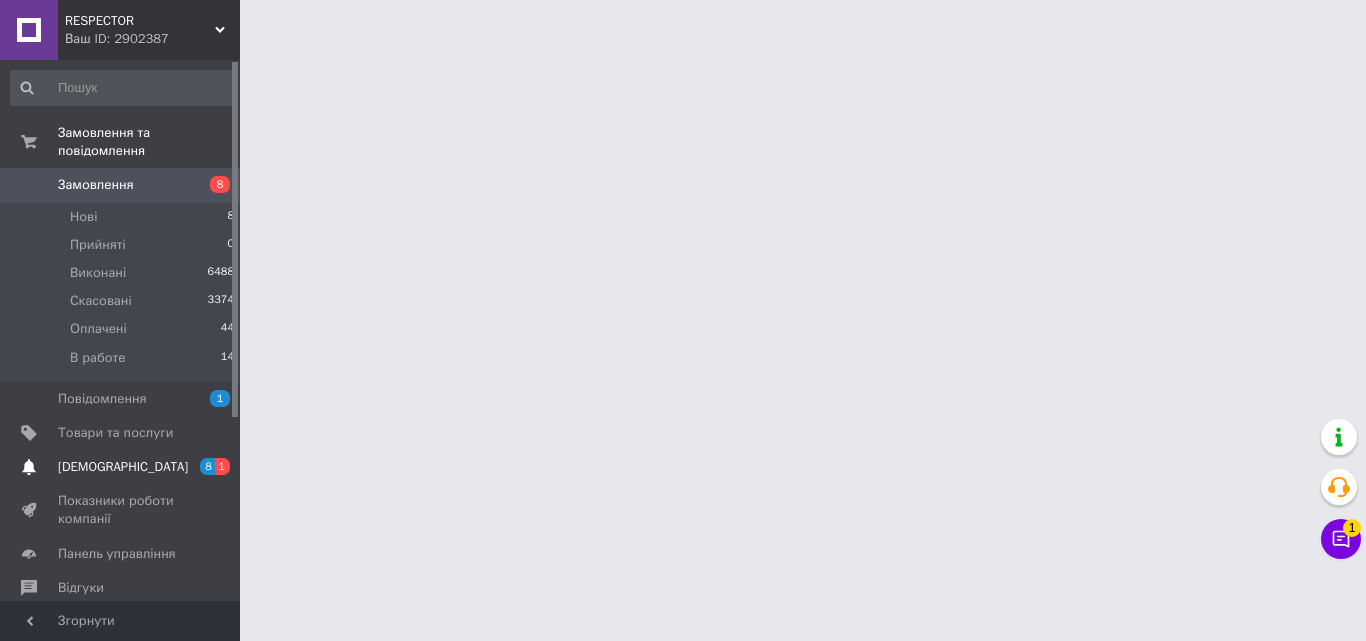 click on "[DEMOGRAPHIC_DATA]" at bounding box center (121, 467) 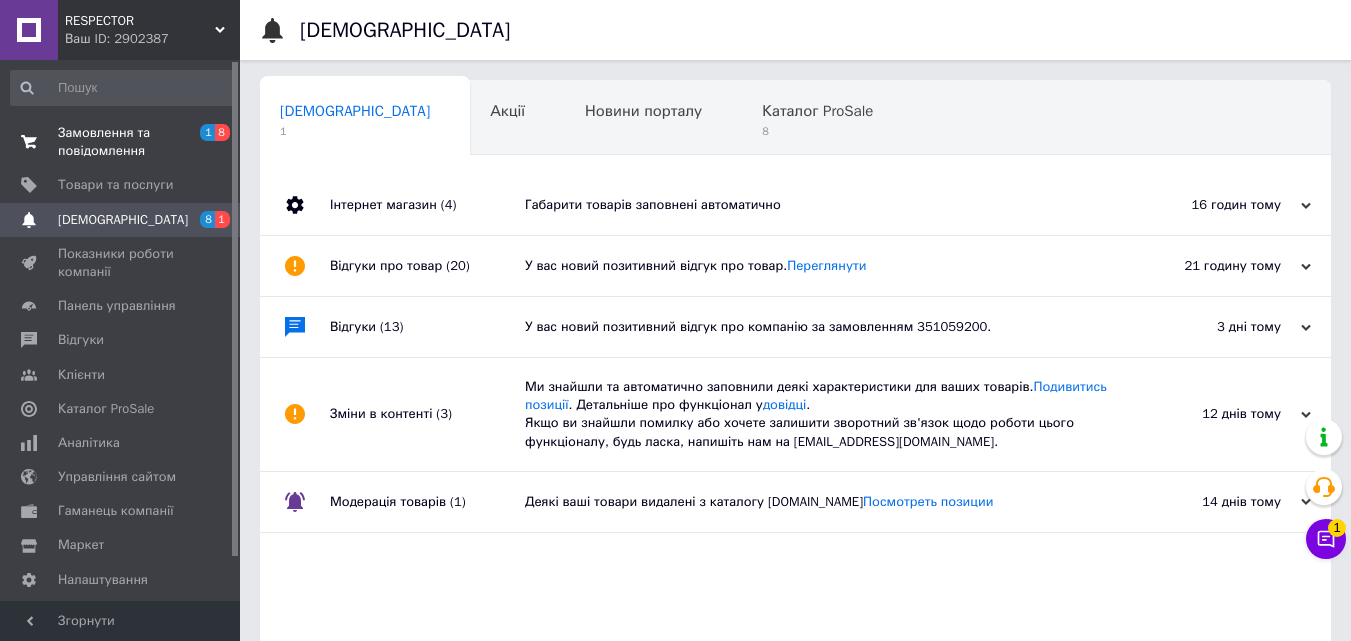 click on "Замовлення та повідомлення" at bounding box center [121, 142] 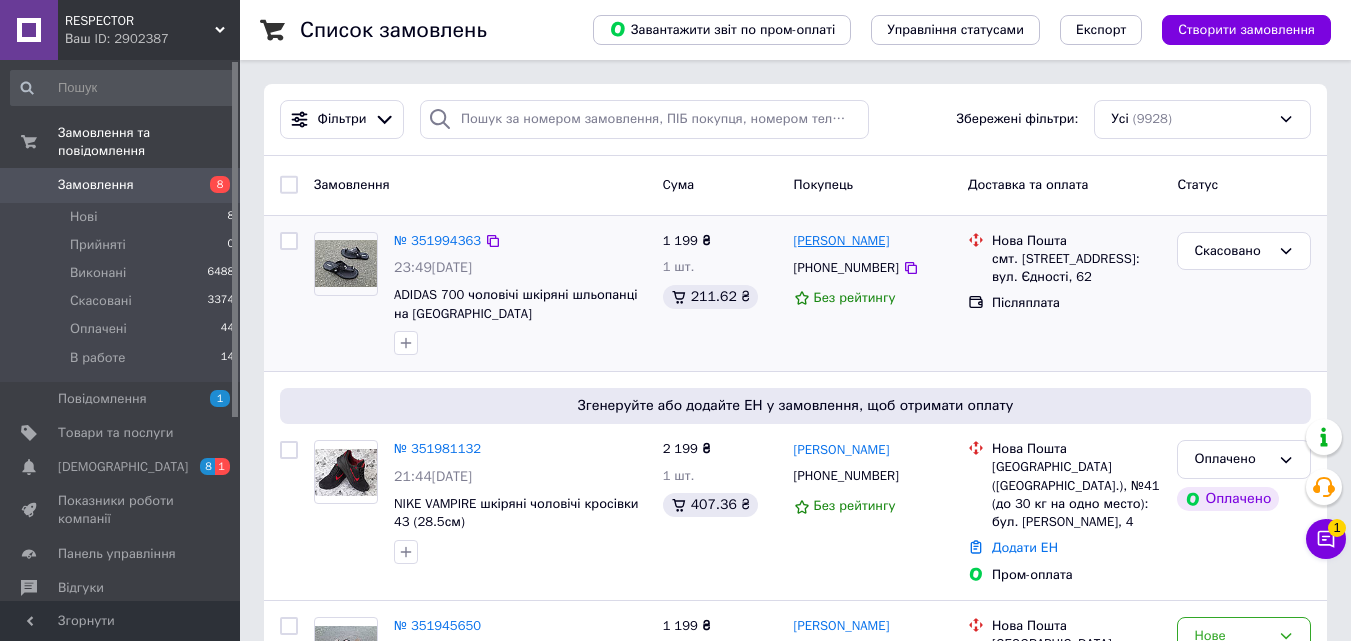 click on "[PERSON_NAME]" at bounding box center [842, 241] 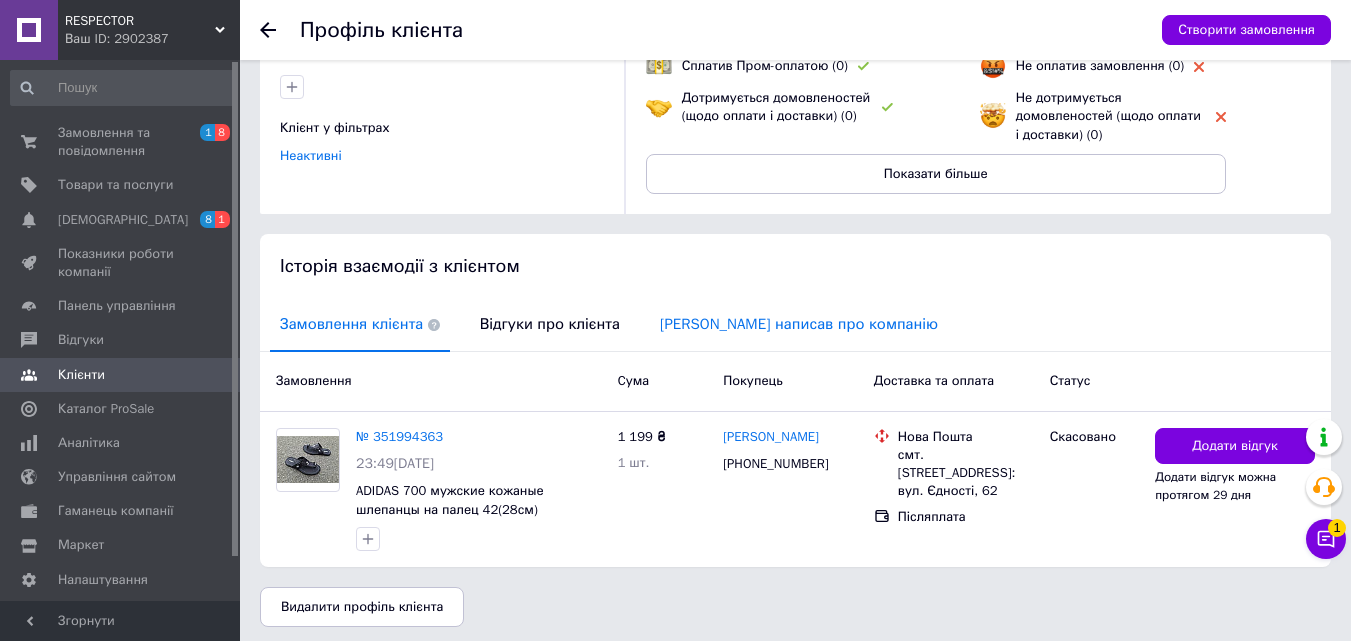 scroll, scrollTop: 227, scrollLeft: 0, axis: vertical 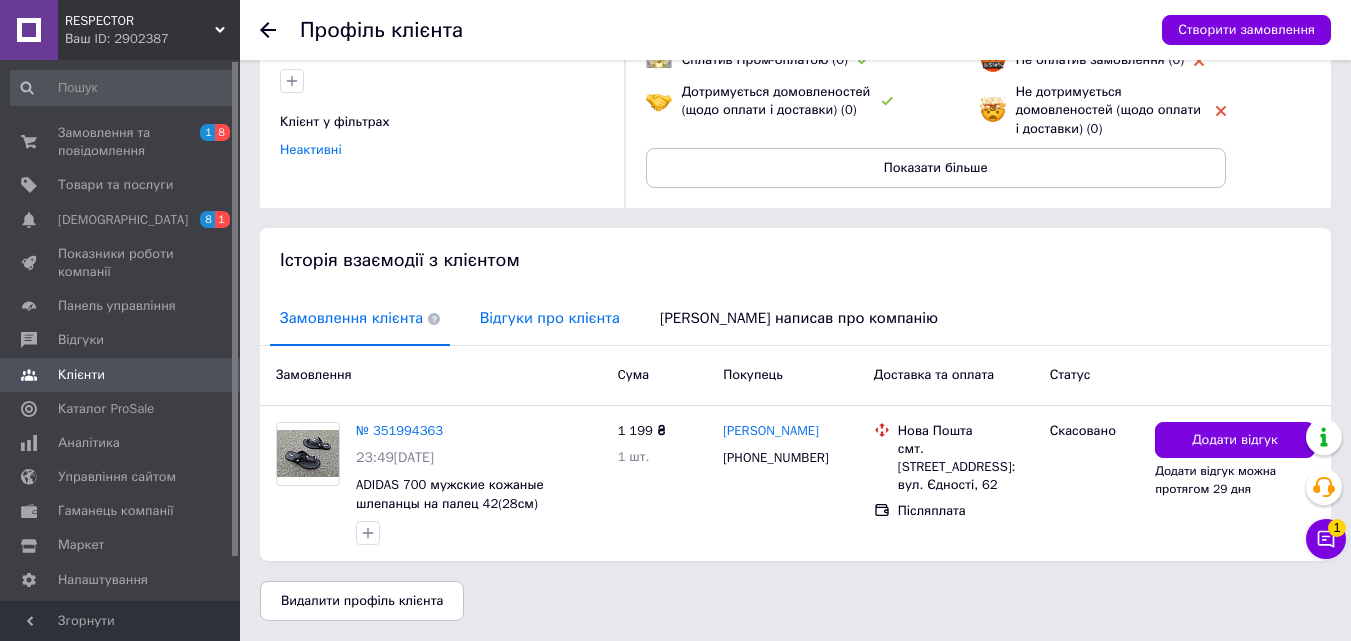 click on "Відгуки про клієнта" at bounding box center (550, 318) 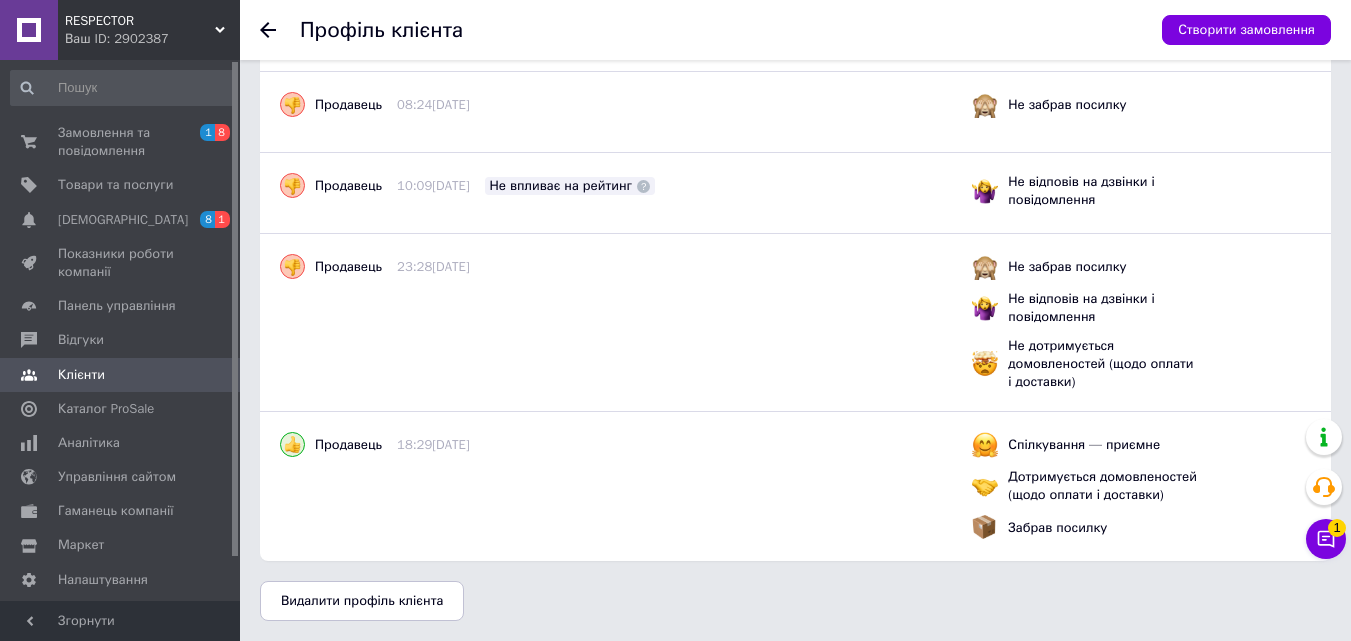scroll, scrollTop: 0, scrollLeft: 0, axis: both 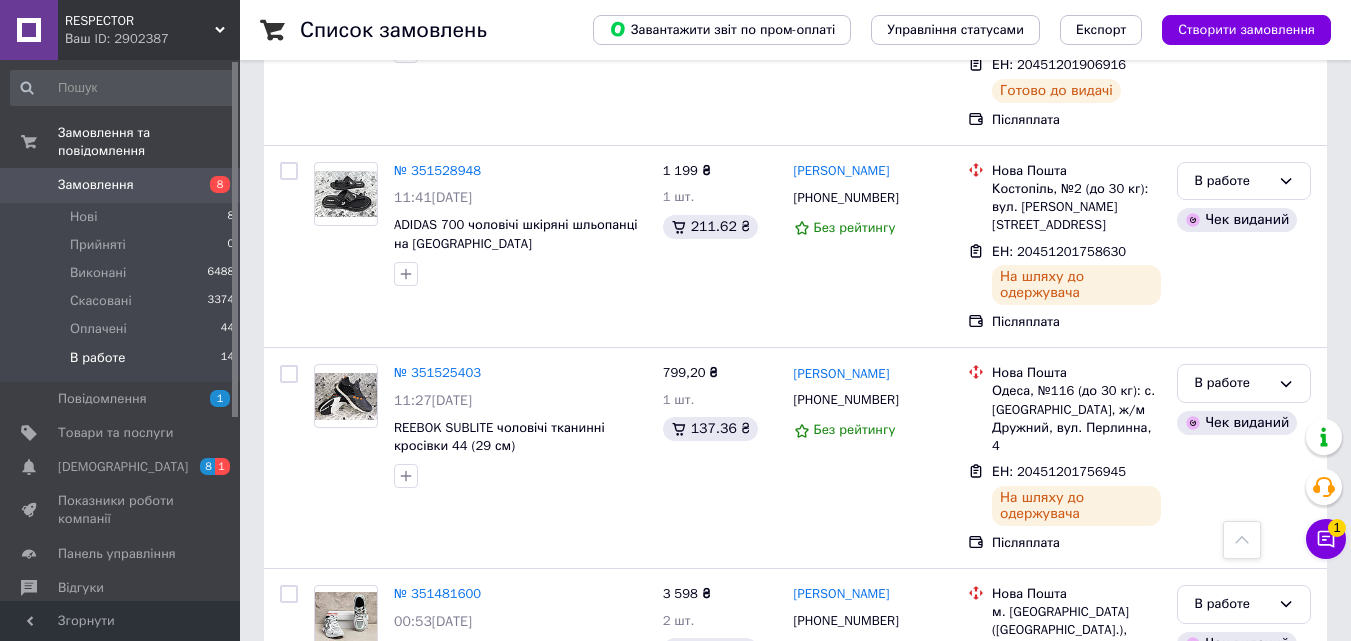 click on "В работе" at bounding box center (98, 358) 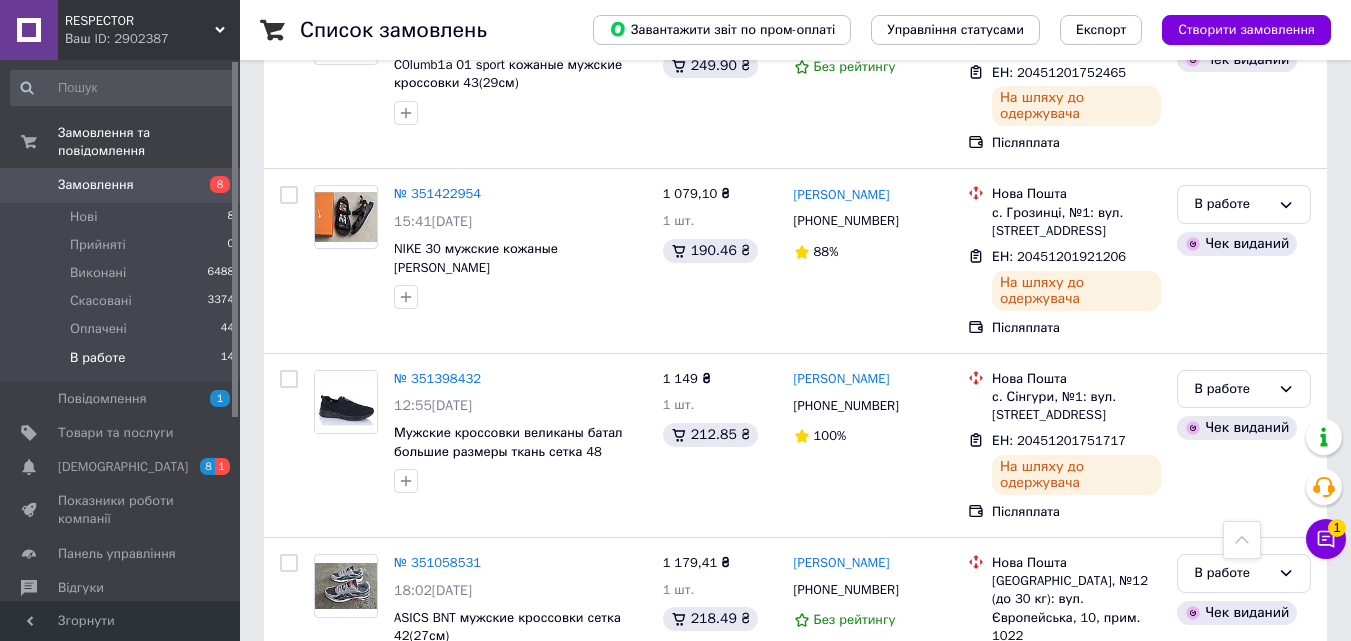 scroll, scrollTop: 2406, scrollLeft: 0, axis: vertical 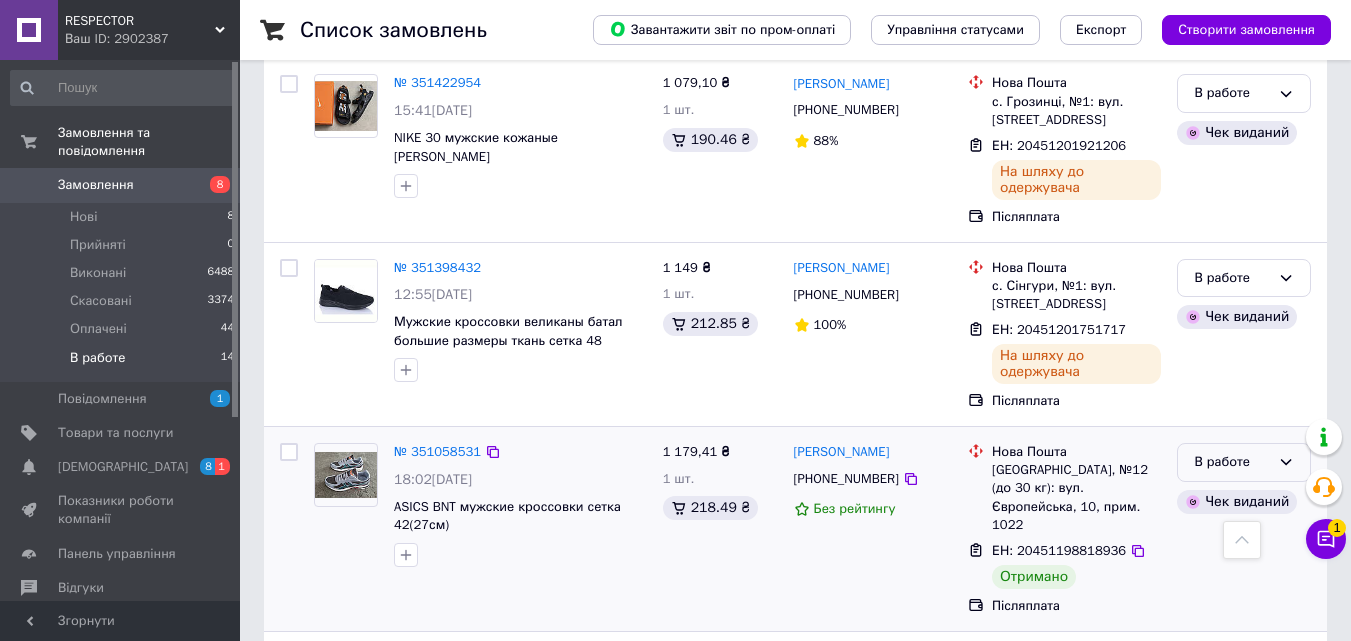 click on "В работе" at bounding box center (1244, 462) 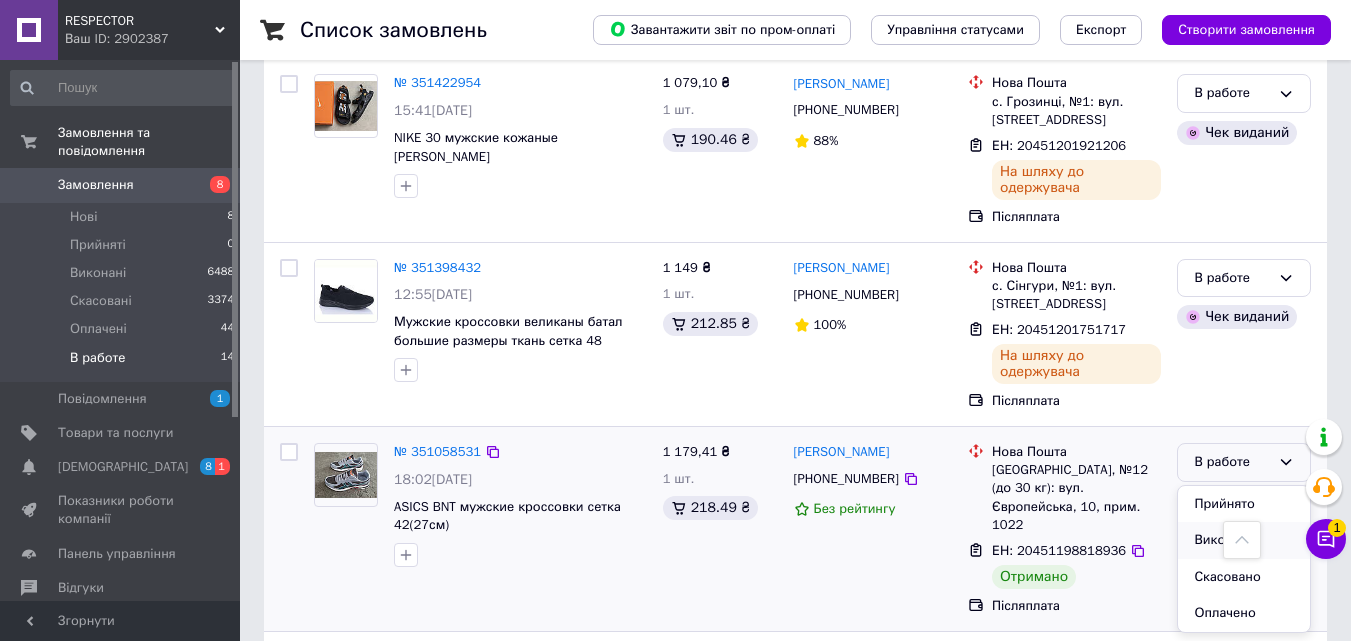 click on "Виконано" at bounding box center [1244, 540] 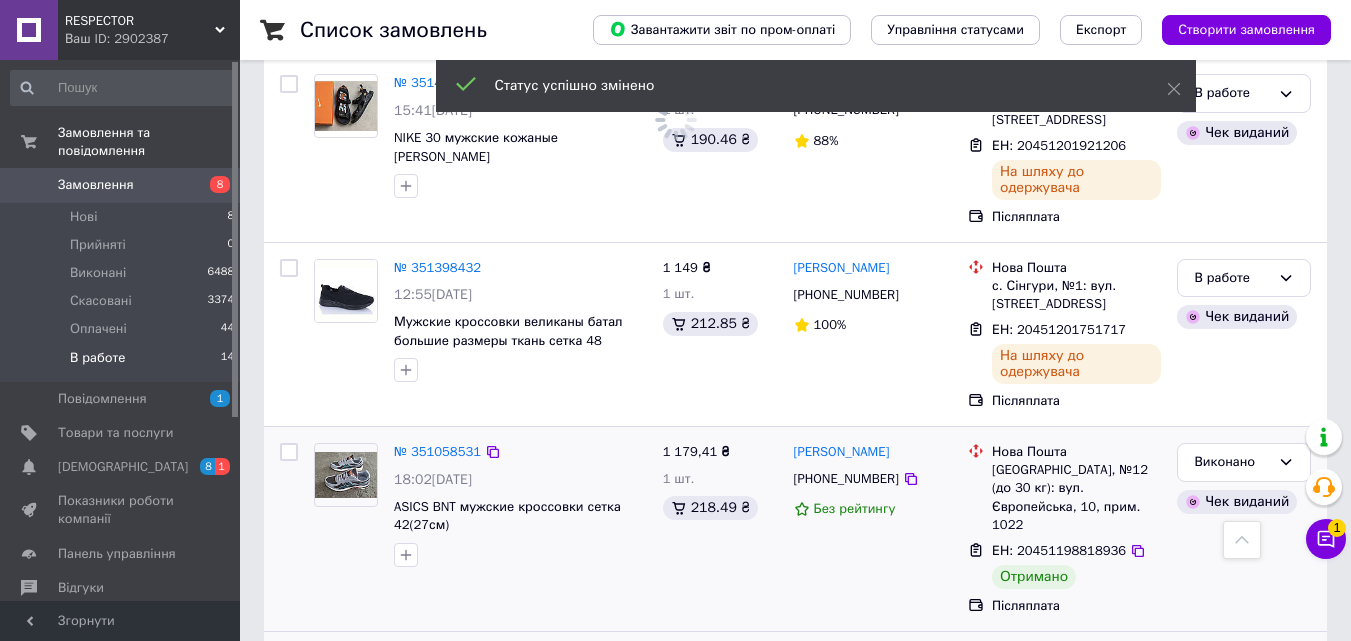 click on "В работе" at bounding box center [1244, 667] 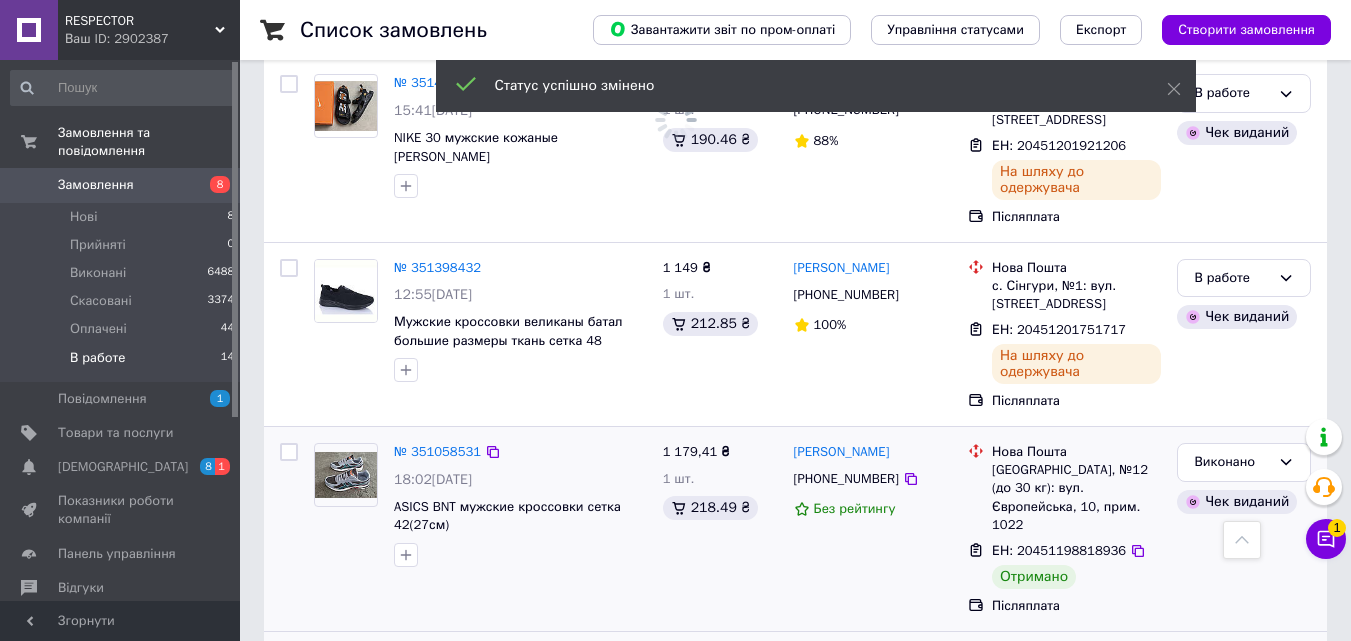 click on "Виконано" at bounding box center [1244, 745] 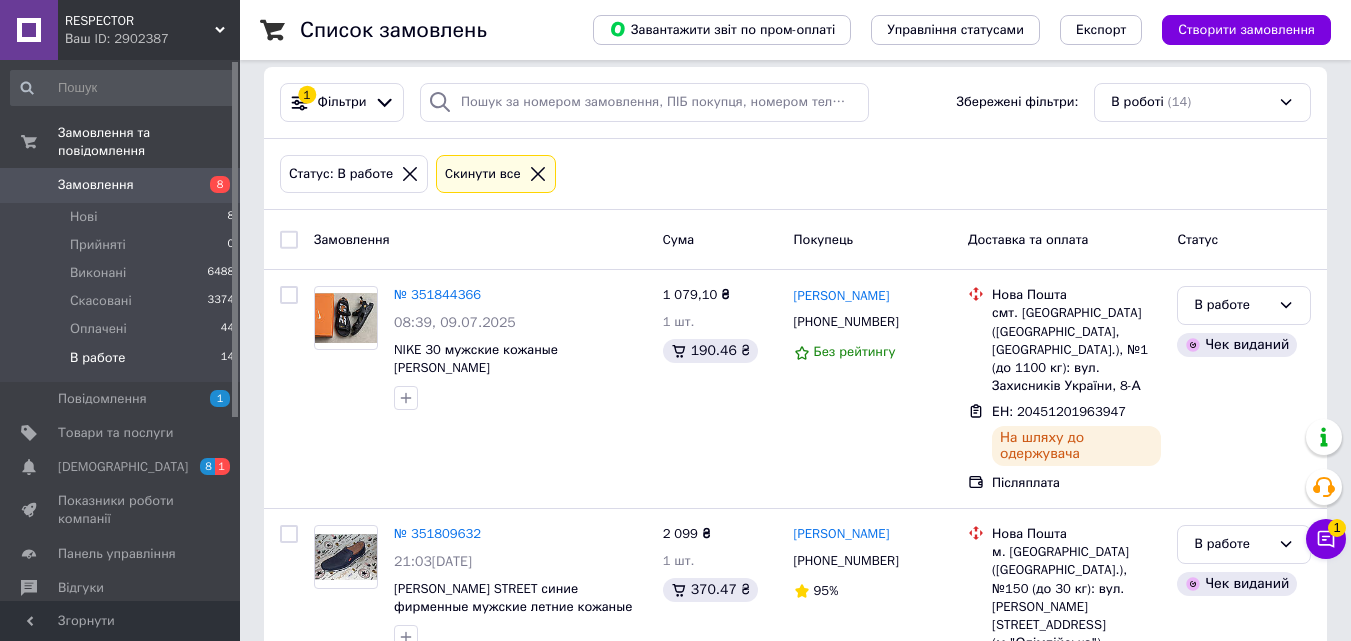 scroll, scrollTop: 0, scrollLeft: 0, axis: both 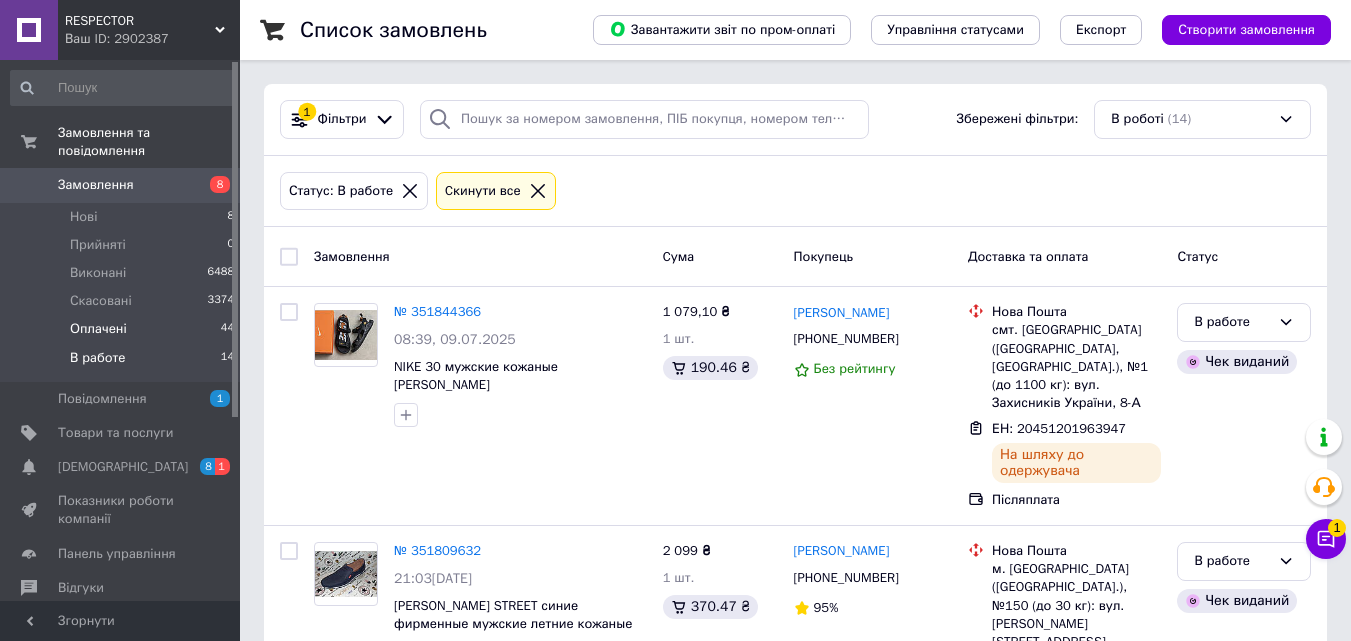 click on "Оплачені" at bounding box center (98, 329) 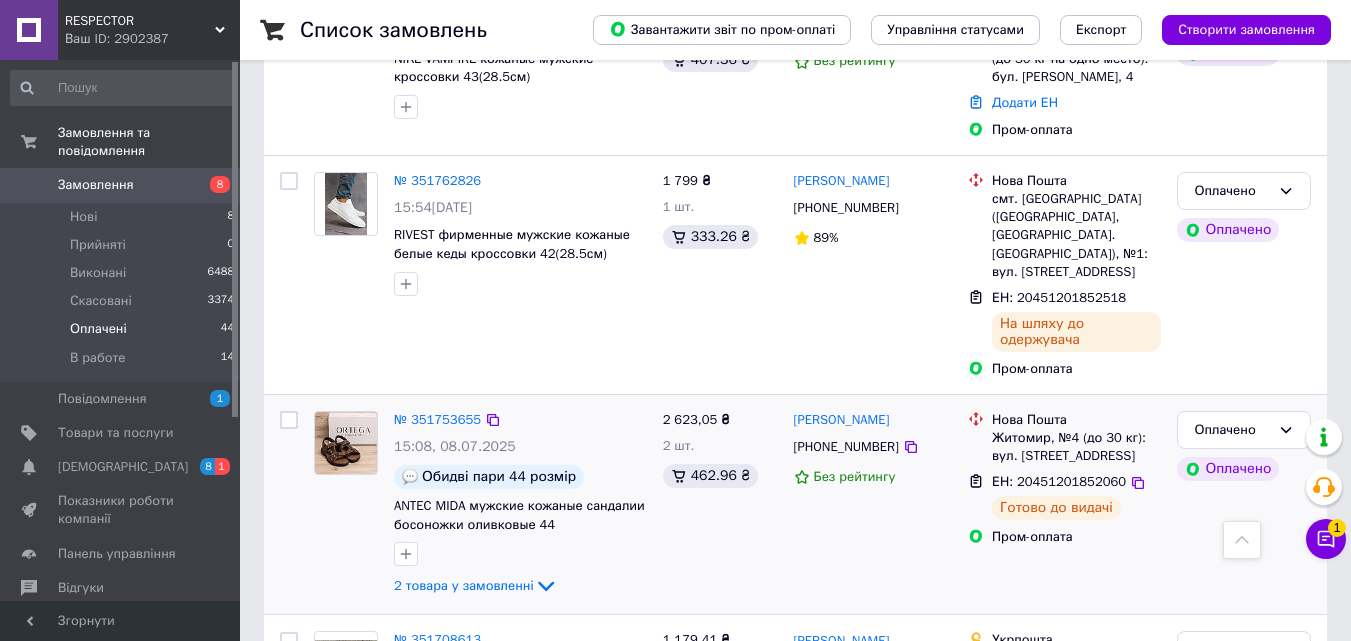 scroll, scrollTop: 100, scrollLeft: 0, axis: vertical 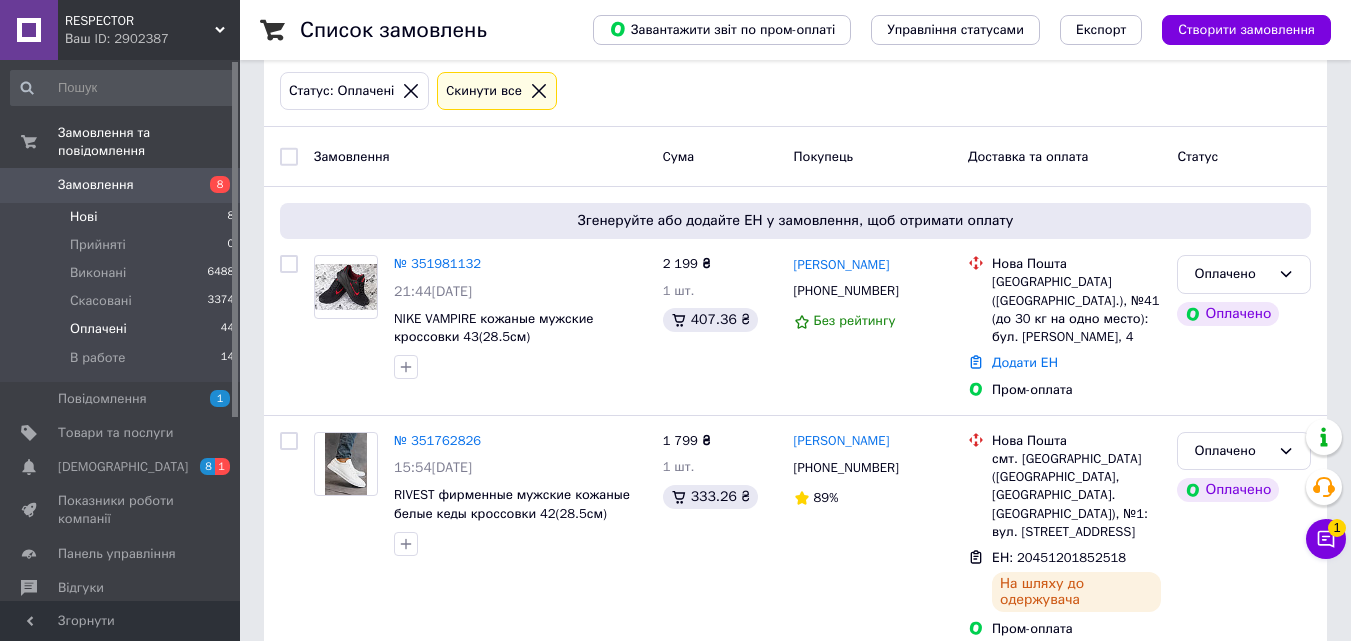 click on "Нові 8" at bounding box center (123, 217) 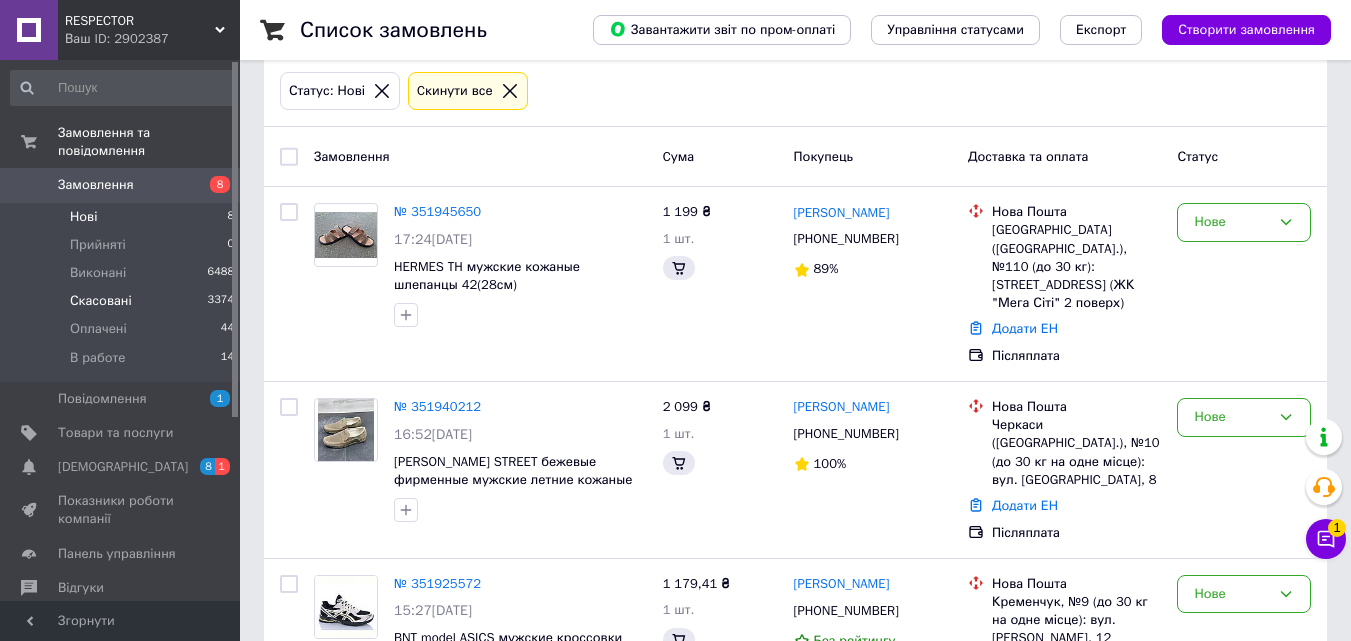 scroll, scrollTop: 0, scrollLeft: 0, axis: both 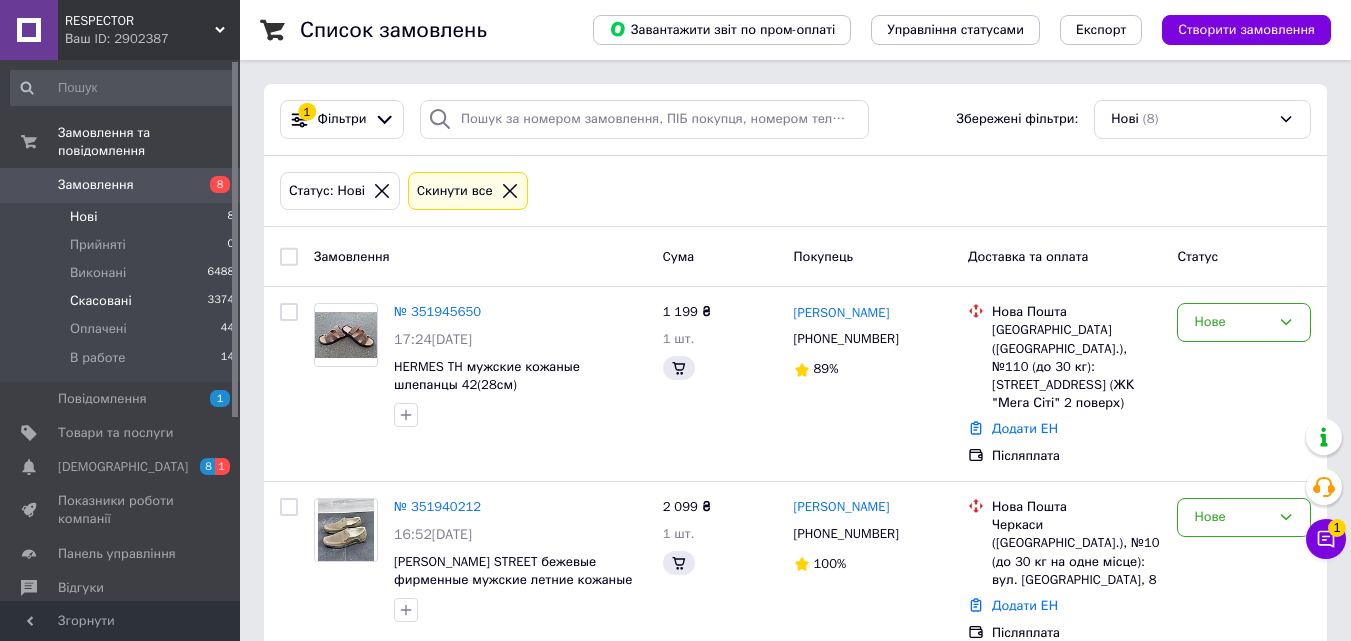 click on "Скасовані" at bounding box center (101, 301) 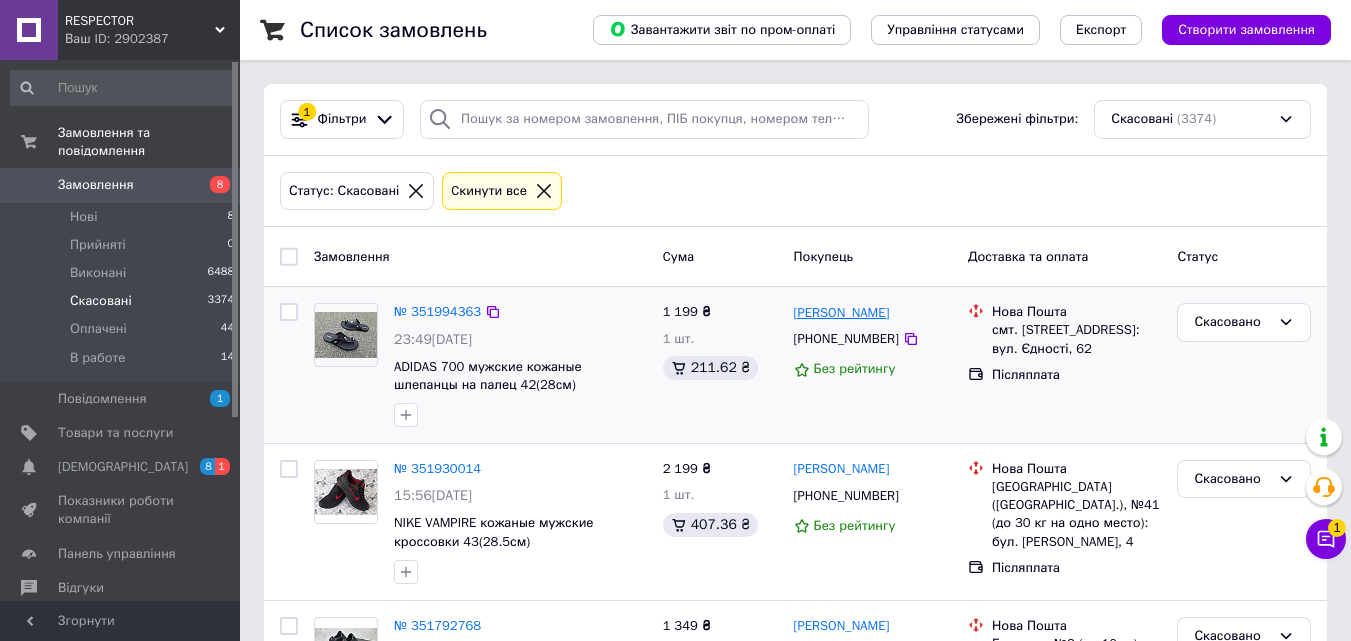 click on "[PERSON_NAME]" at bounding box center (842, 313) 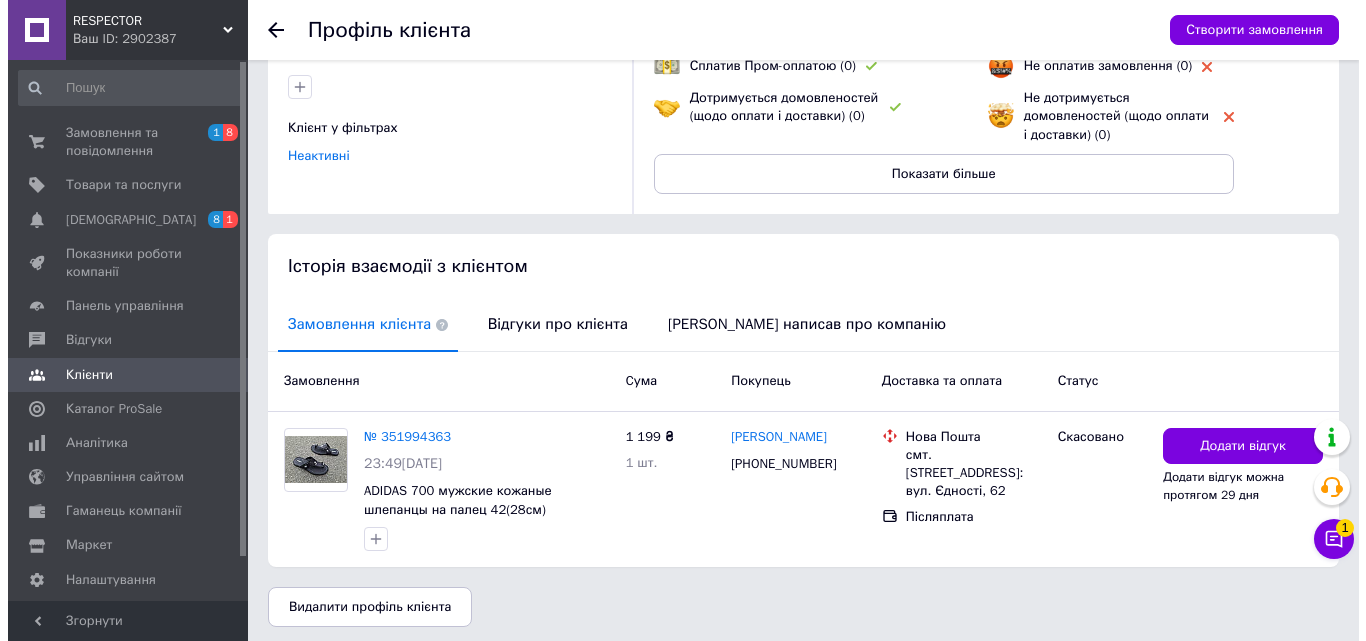 scroll, scrollTop: 227, scrollLeft: 0, axis: vertical 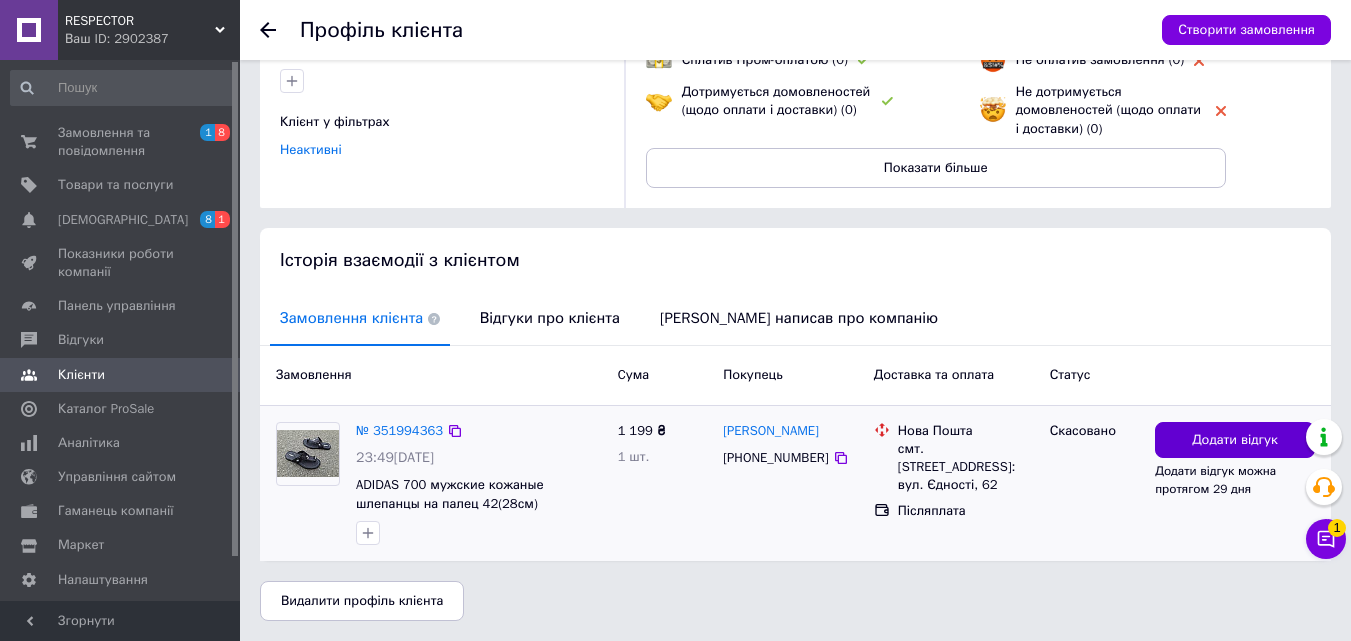 click on "Додати відгук" at bounding box center [1235, 440] 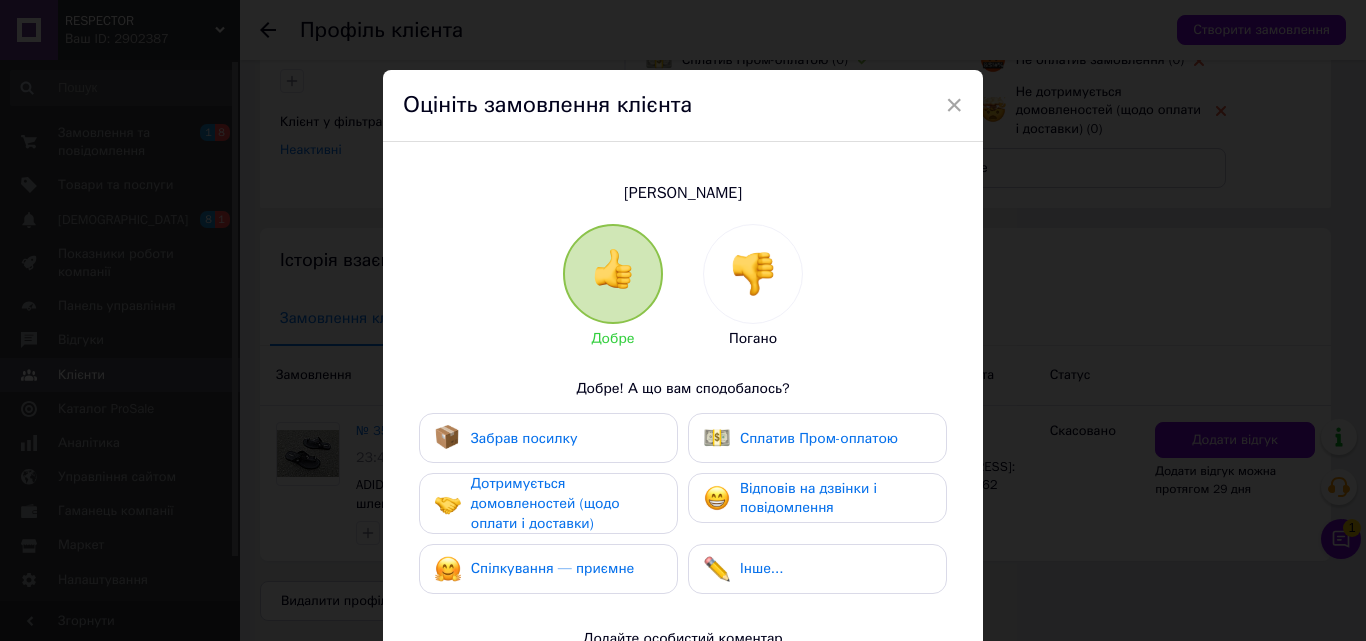 click at bounding box center [753, 274] 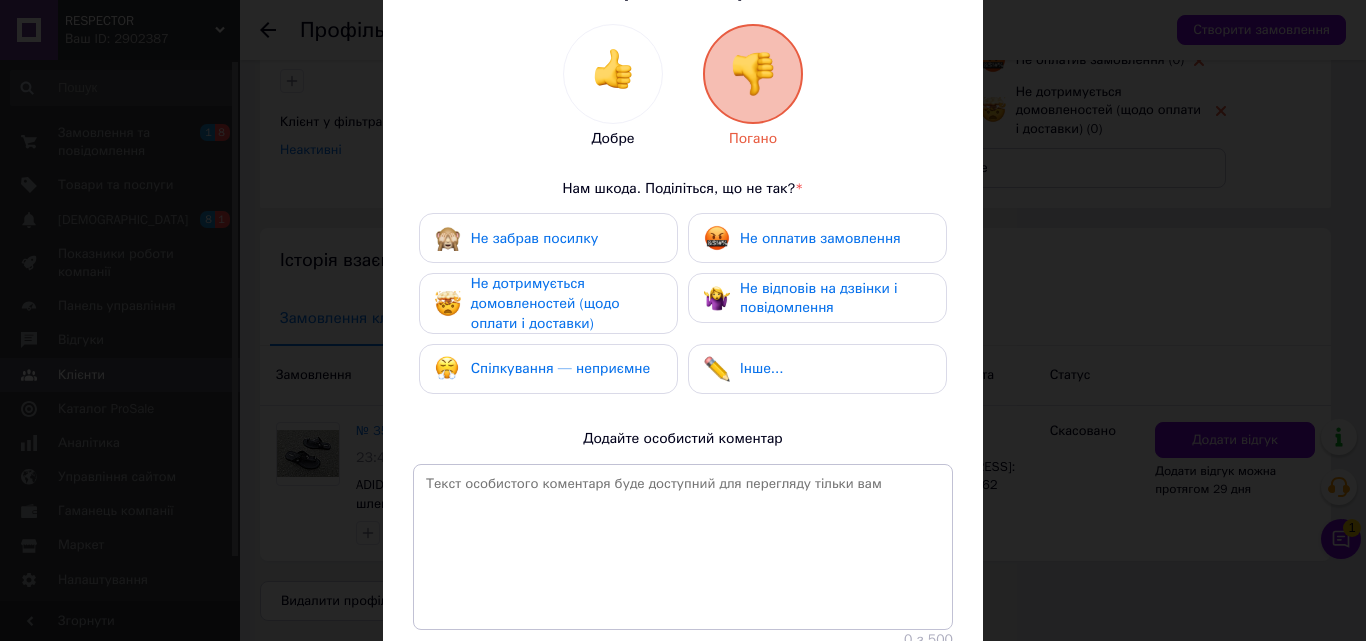 click on "Не відповів на дзвінки і повідомлення" at bounding box center (819, 298) 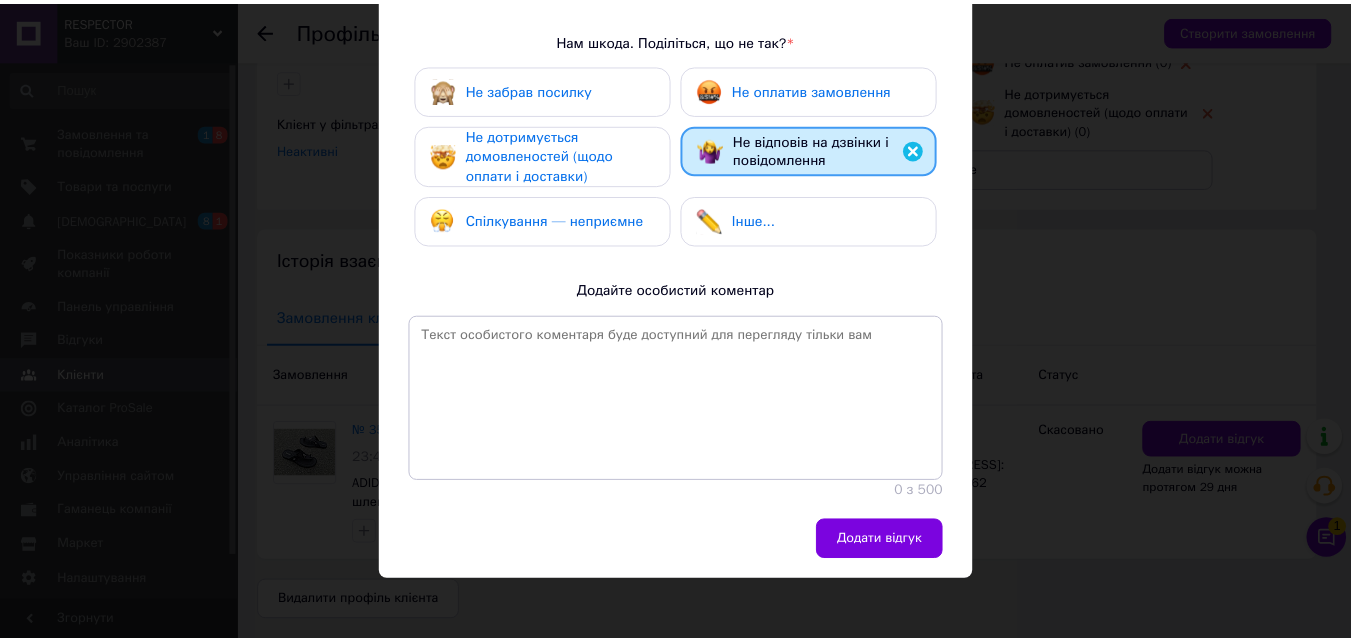 scroll, scrollTop: 350, scrollLeft: 0, axis: vertical 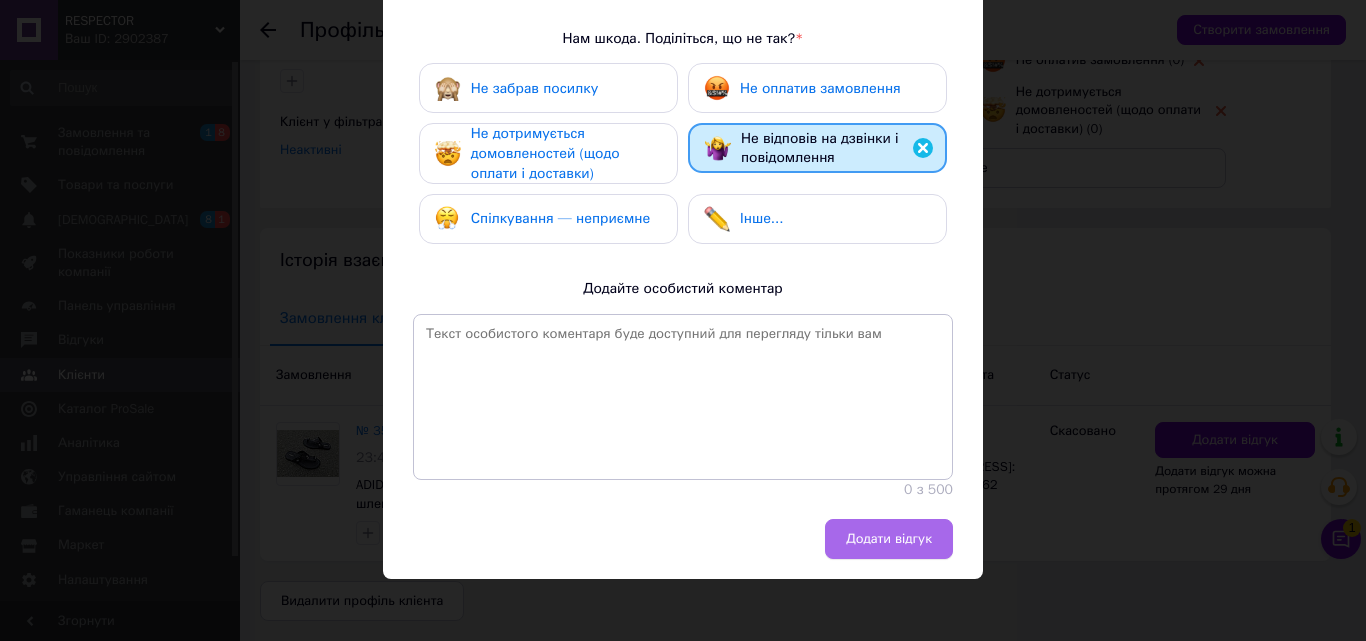 click on "Додати відгук" at bounding box center (889, 539) 